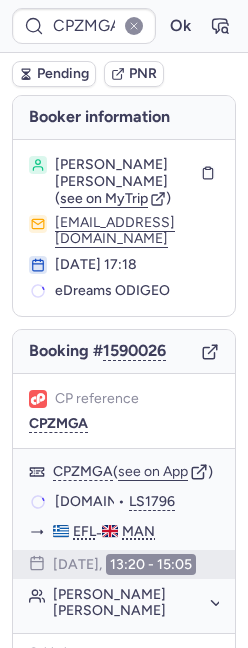 scroll, scrollTop: 0, scrollLeft: 0, axis: both 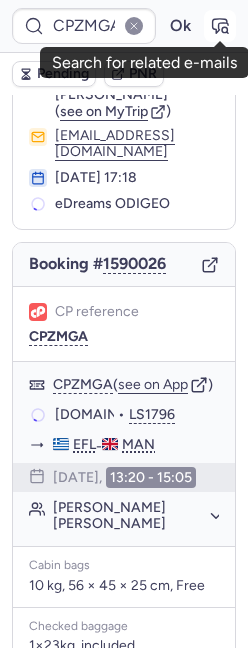 click 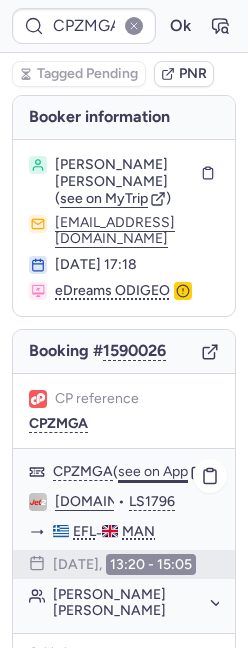 scroll, scrollTop: 69, scrollLeft: 0, axis: vertical 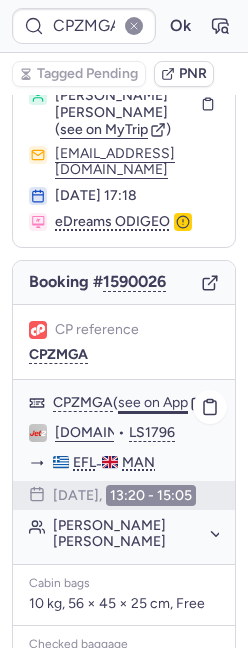 click on "see on App" 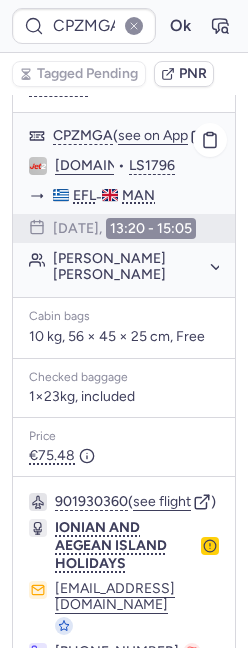 scroll, scrollTop: 485, scrollLeft: 0, axis: vertical 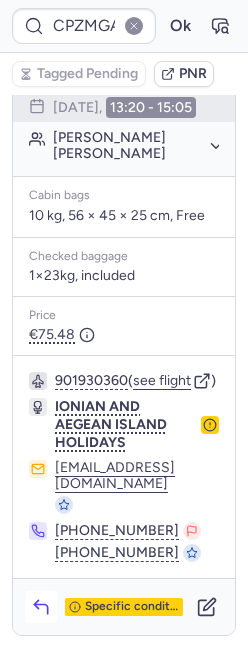click 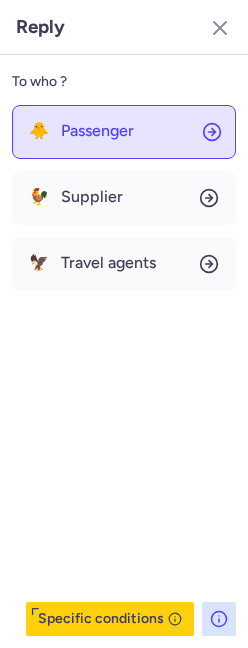 click on "Passenger" at bounding box center (97, 131) 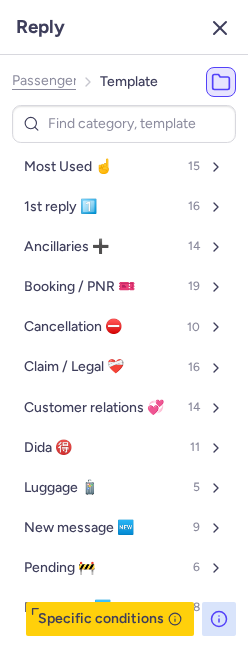 click 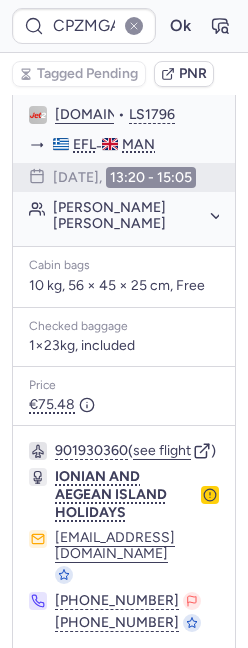 scroll, scrollTop: 485, scrollLeft: 0, axis: vertical 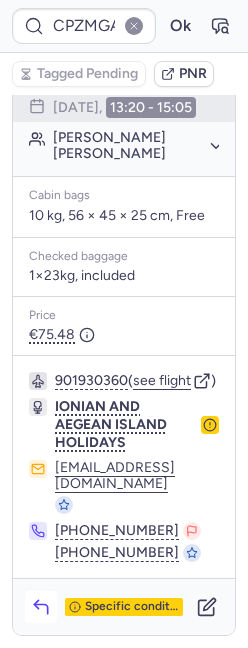 click 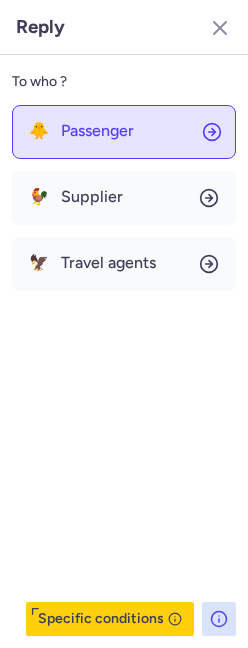 click on "🐥 Passenger" 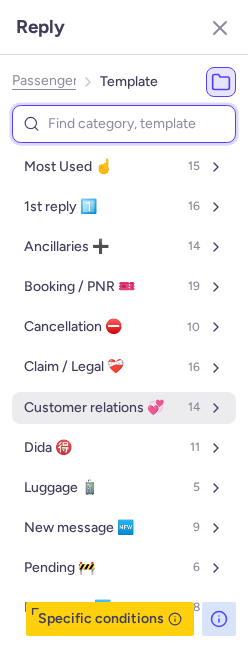 scroll, scrollTop: 110, scrollLeft: 0, axis: vertical 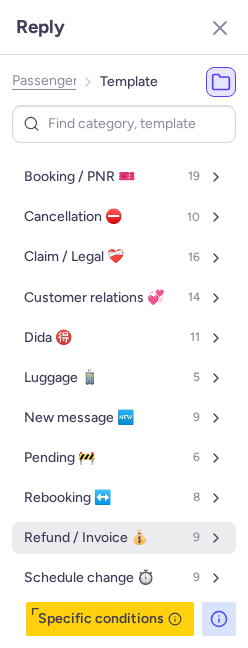 click on "Refund / Invoice 💰" at bounding box center [86, 538] 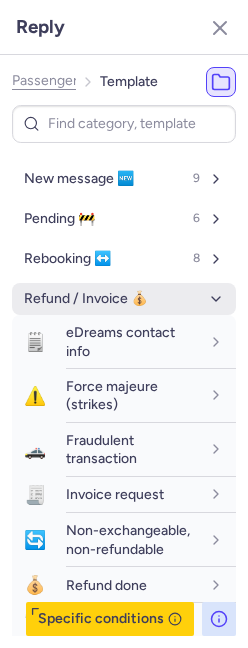 scroll, scrollTop: 509, scrollLeft: 0, axis: vertical 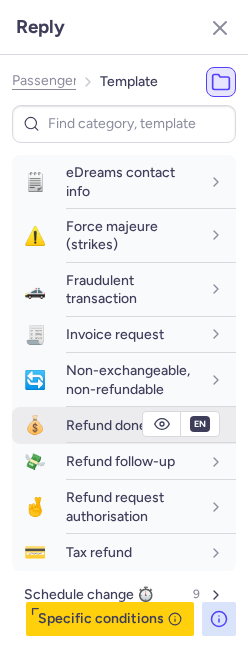 click on "Refund done" at bounding box center [106, 425] 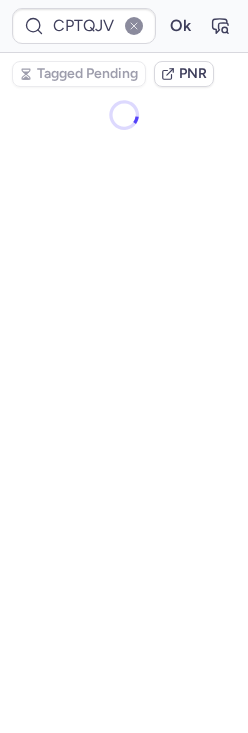 scroll, scrollTop: 0, scrollLeft: 0, axis: both 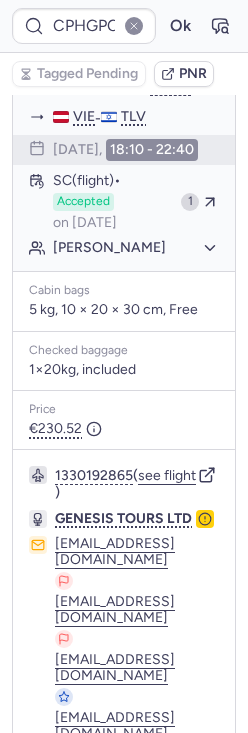 type on "CPGHO6" 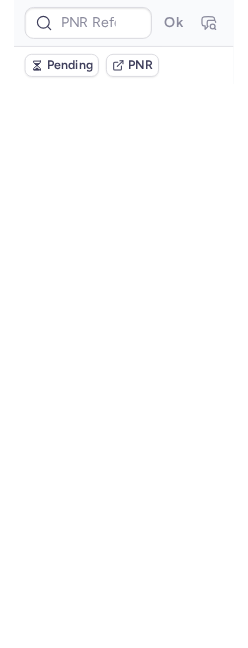 scroll, scrollTop: 0, scrollLeft: 0, axis: both 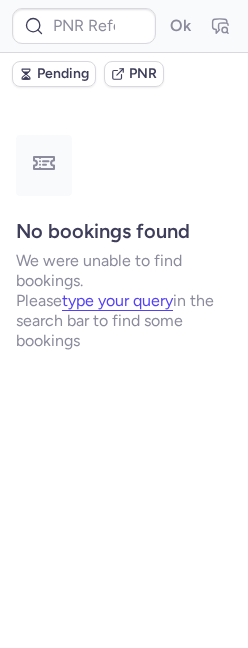 type on "CPZMGA" 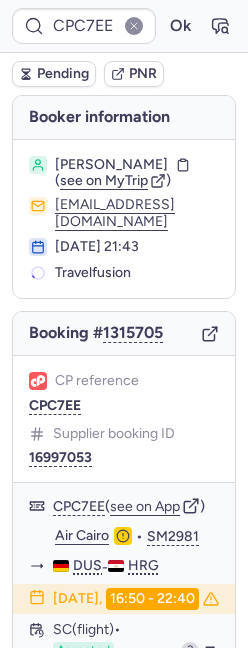 type on "0CM153" 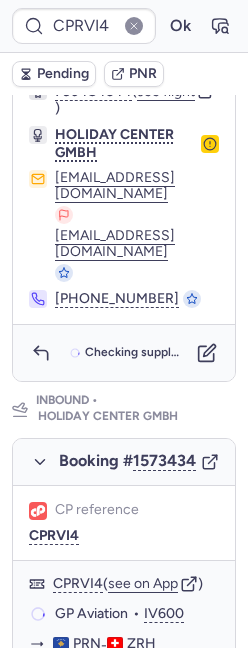 scroll, scrollTop: 1597, scrollLeft: 0, axis: vertical 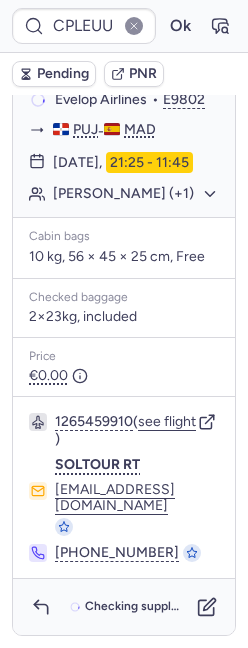 type on "CPROBR" 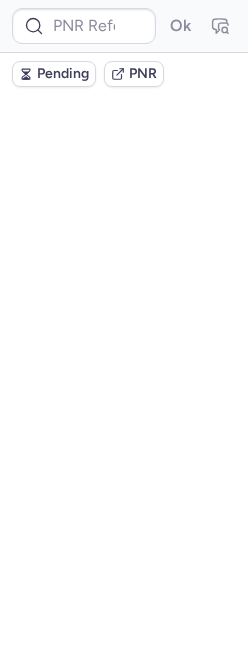scroll, scrollTop: 0, scrollLeft: 0, axis: both 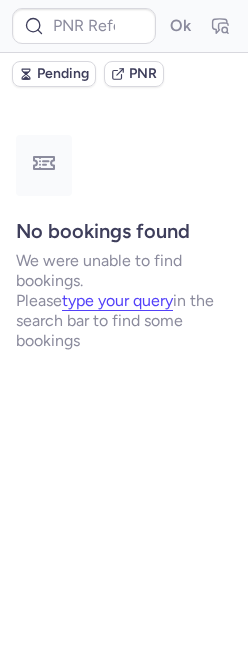 type on "CPLEUU" 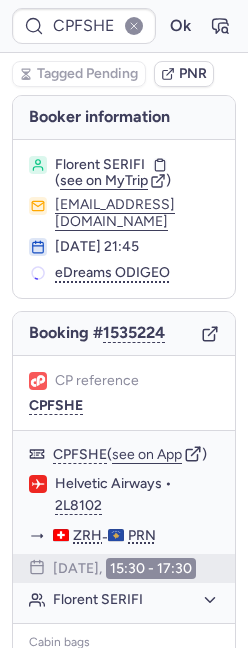 type on "CPZFZD" 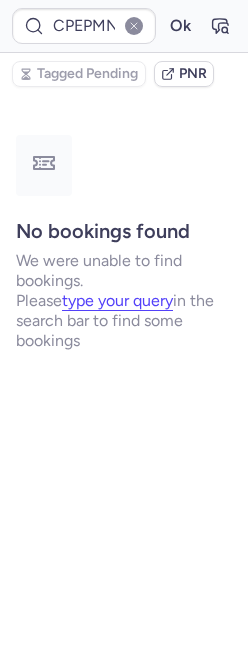 type on "CP5HI7" 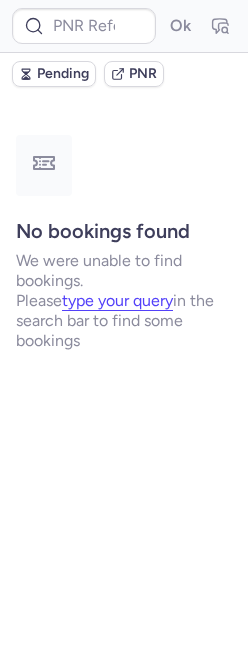 type on "CPPNRL" 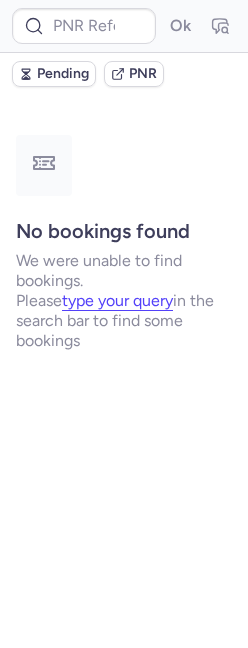 type on "CP5HI7" 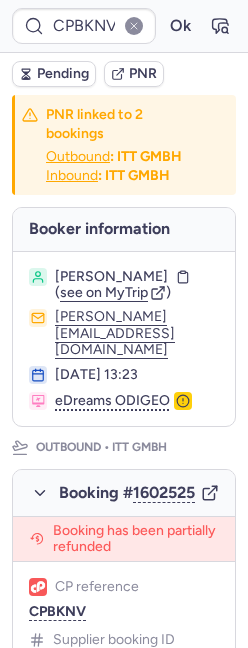 scroll, scrollTop: 1576, scrollLeft: 0, axis: vertical 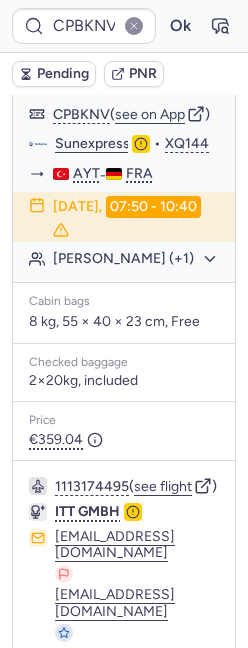 type 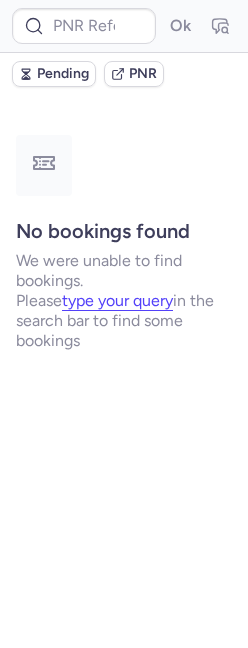 scroll, scrollTop: 0, scrollLeft: 0, axis: both 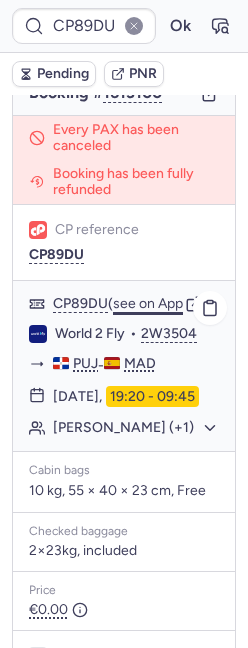 click on "see on App" 